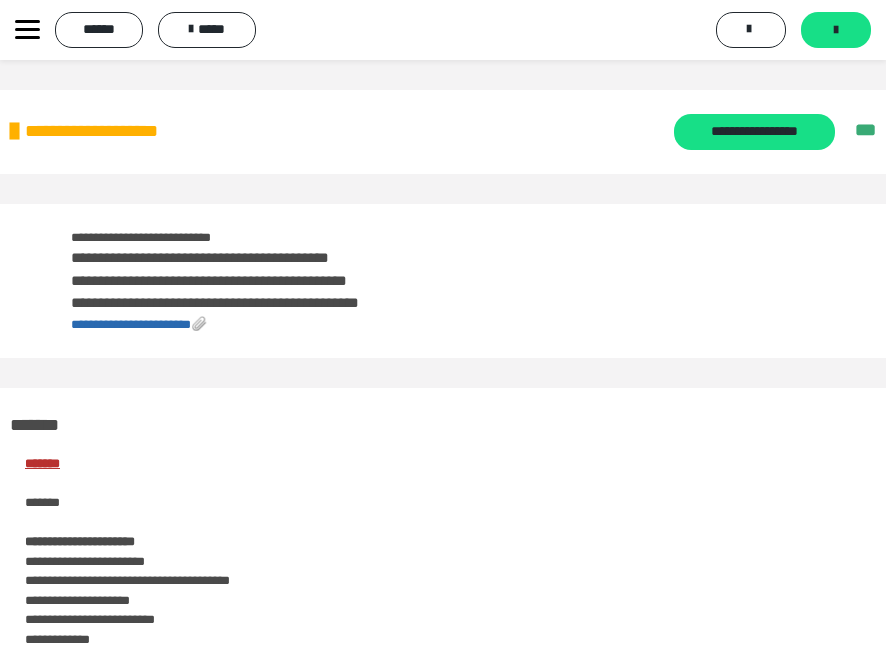 scroll, scrollTop: 5020, scrollLeft: 0, axis: vertical 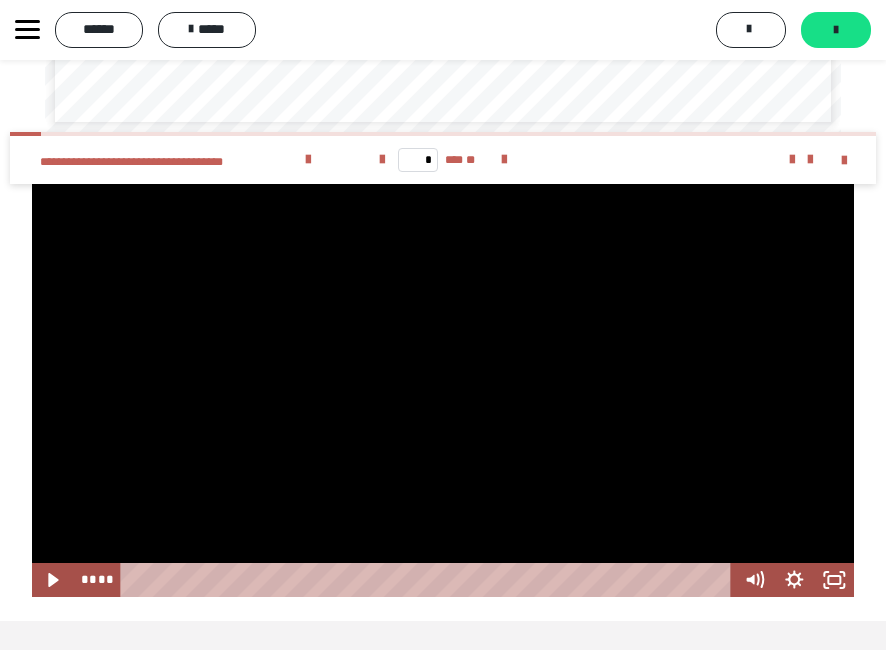 click at bounding box center [443, 391] 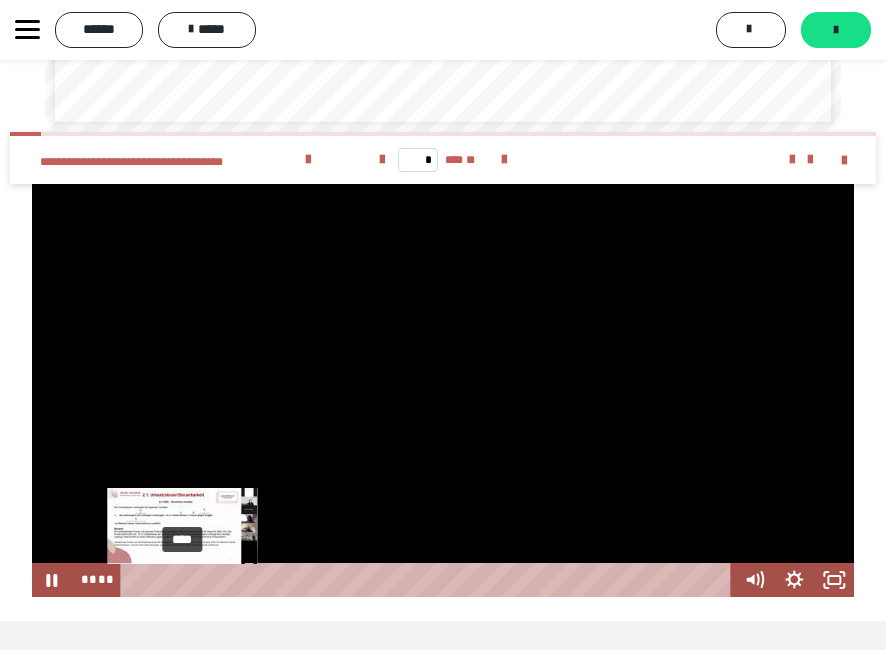 click on "****" at bounding box center [429, 580] 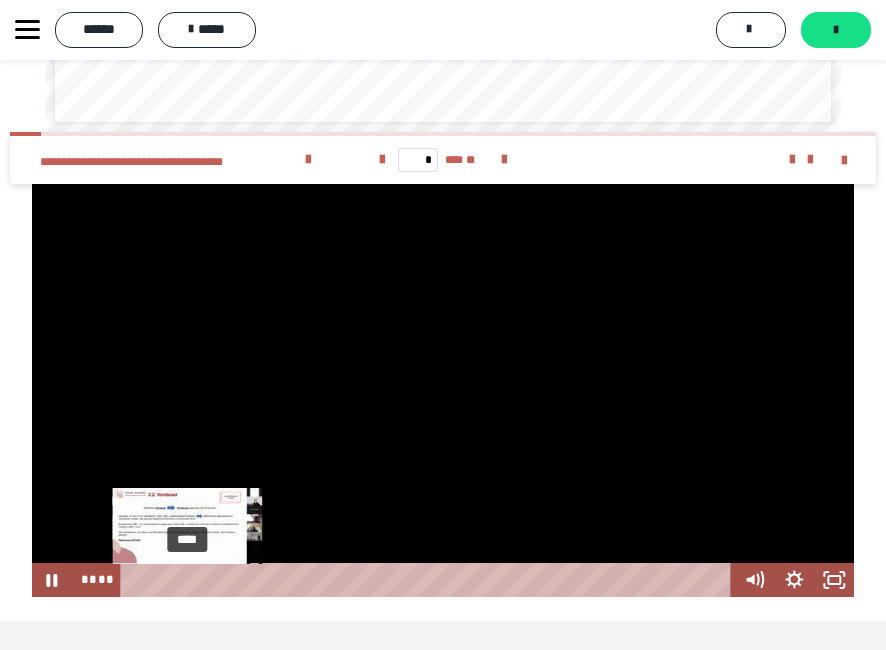 click at bounding box center [182, 580] 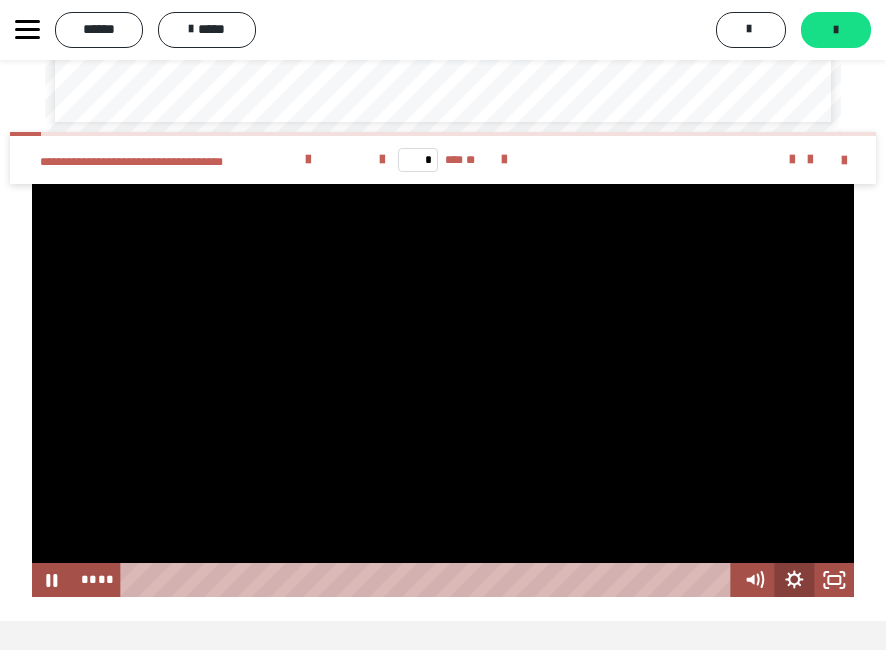 click 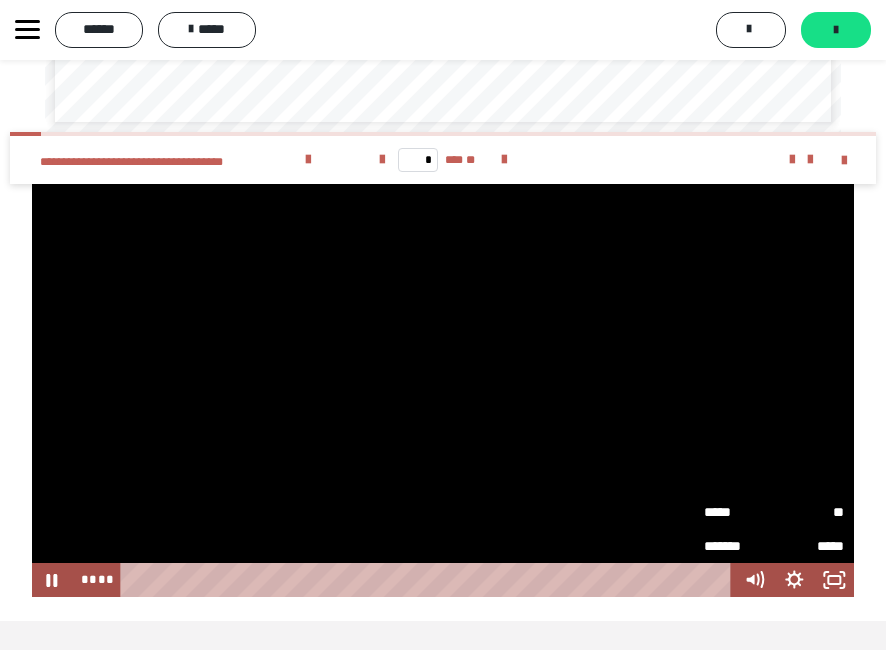 click on "**" at bounding box center [809, 512] 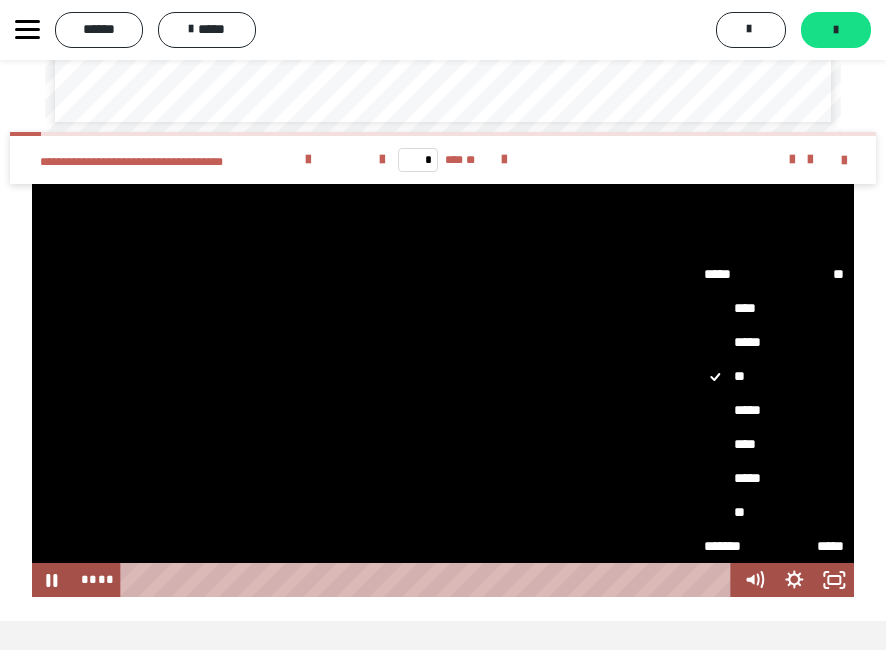 click on "****" at bounding box center [774, 444] 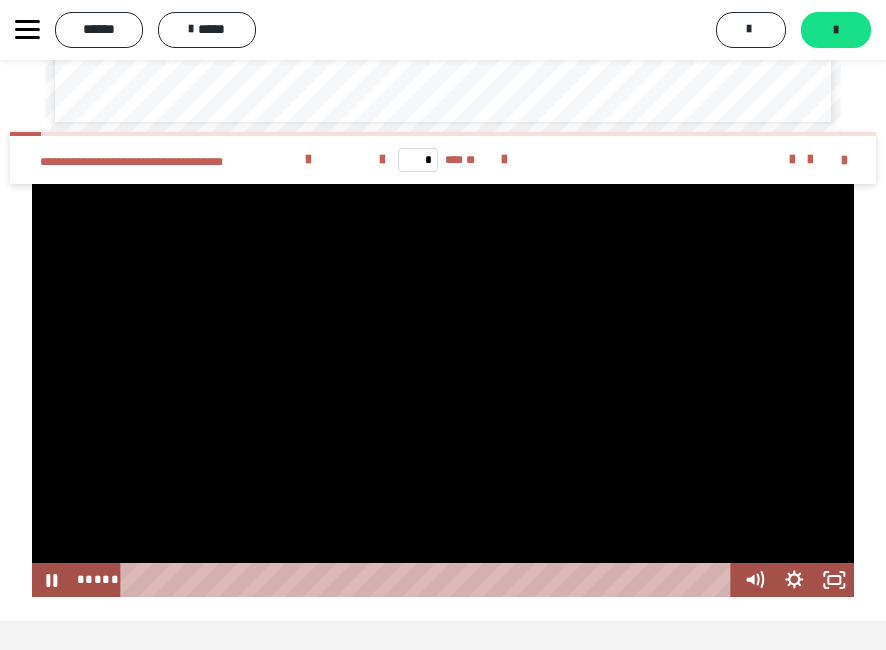 click at bounding box center (443, 391) 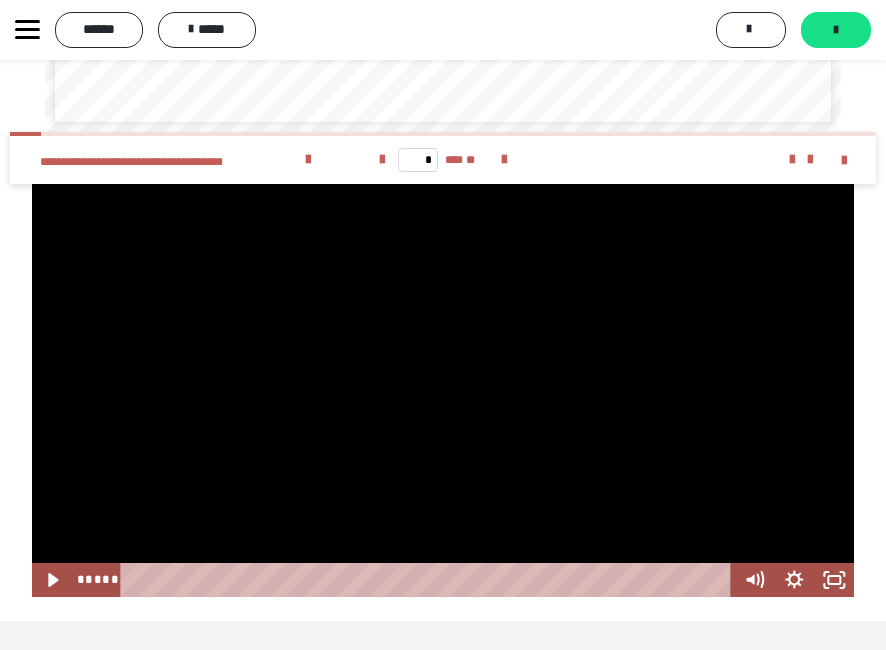click at bounding box center [443, 391] 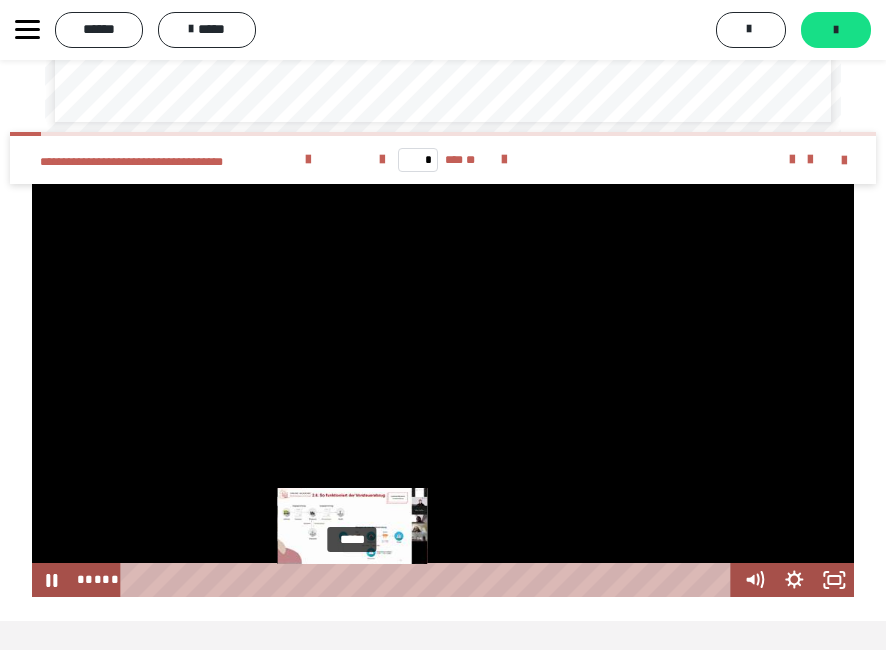 click on "*****" at bounding box center [429, 580] 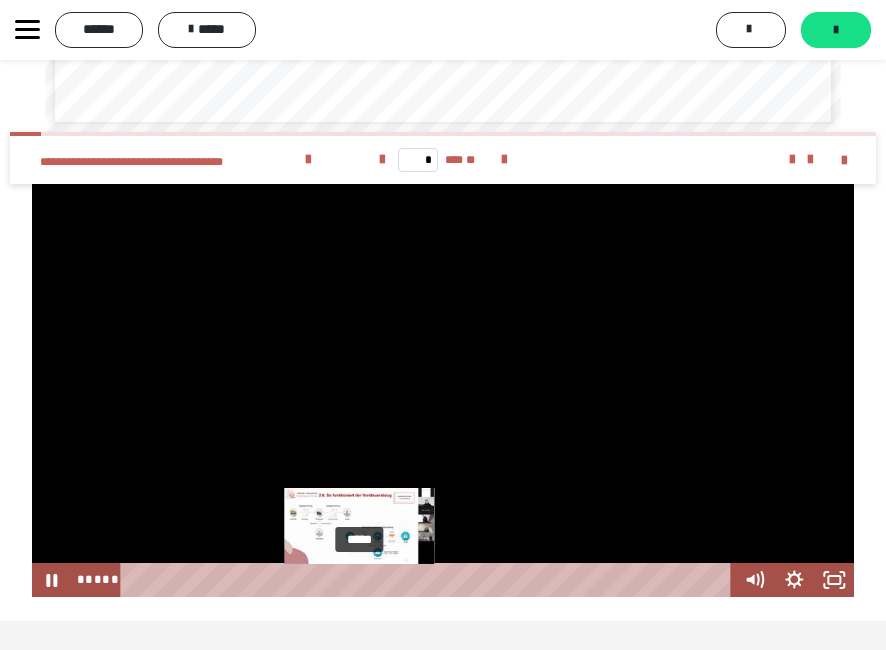 click on "*****" at bounding box center (429, 580) 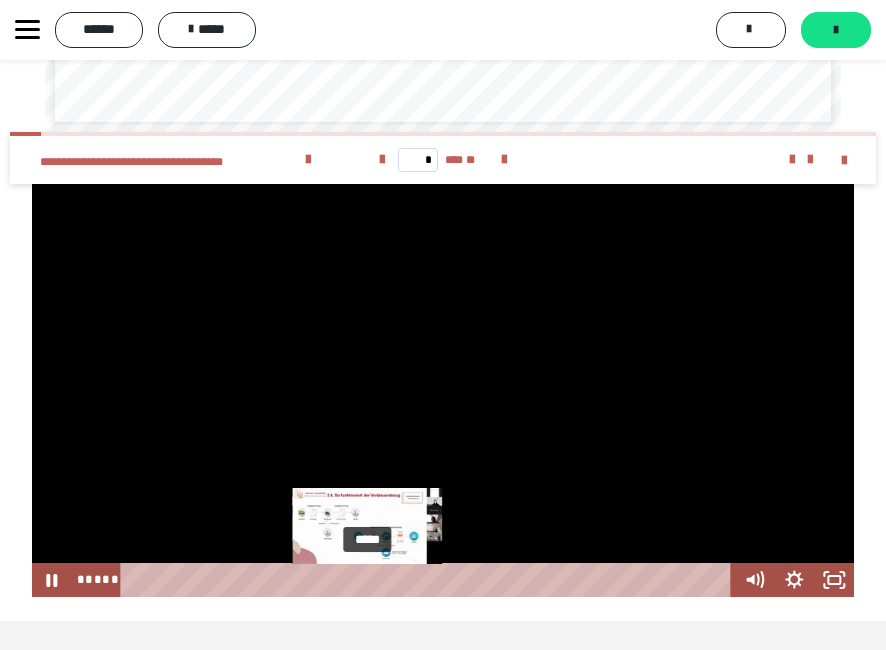 click on "*****" at bounding box center (429, 580) 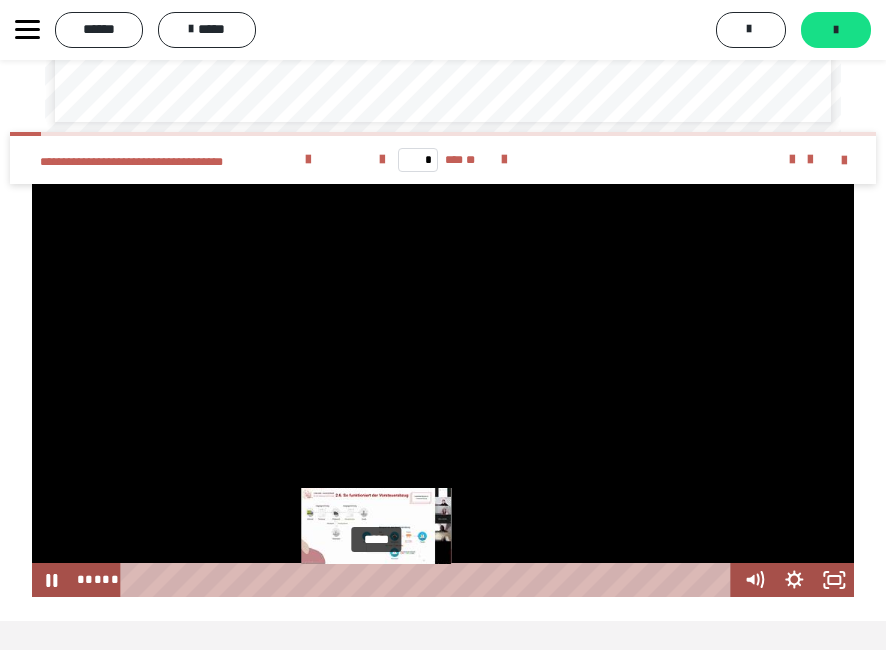 click on "*****" at bounding box center [429, 580] 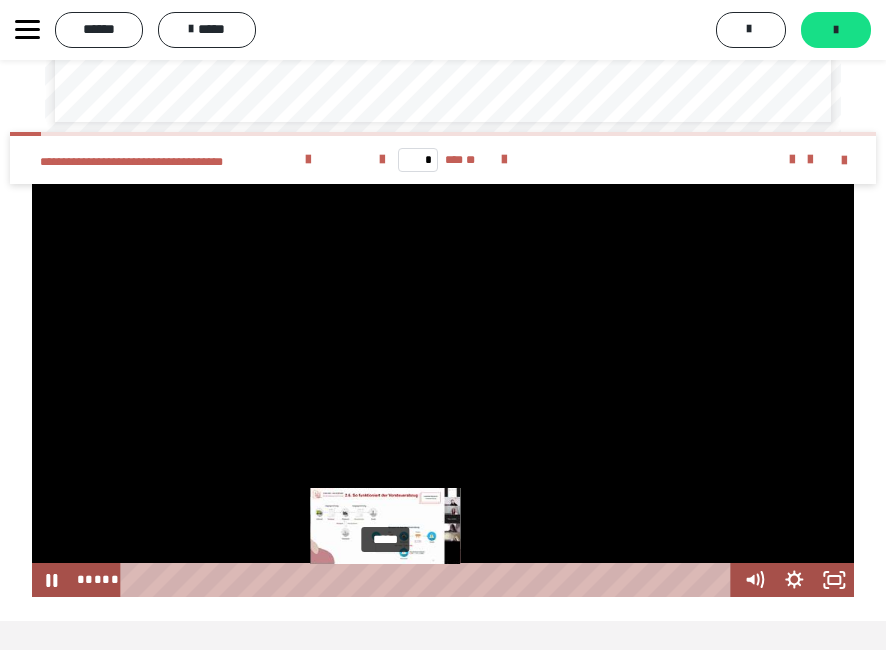 click on "*****" at bounding box center (429, 580) 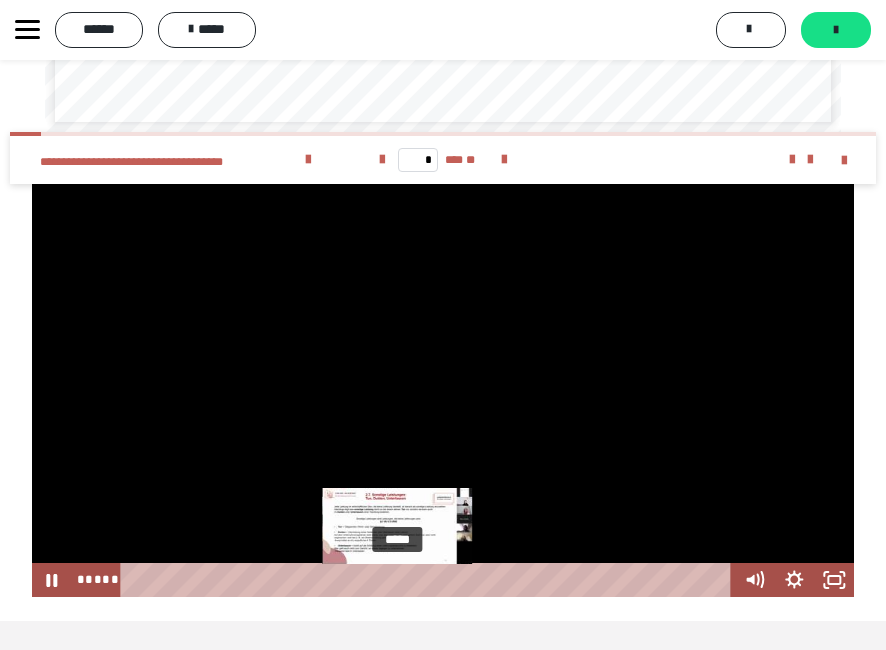 click on "*****" at bounding box center [429, 580] 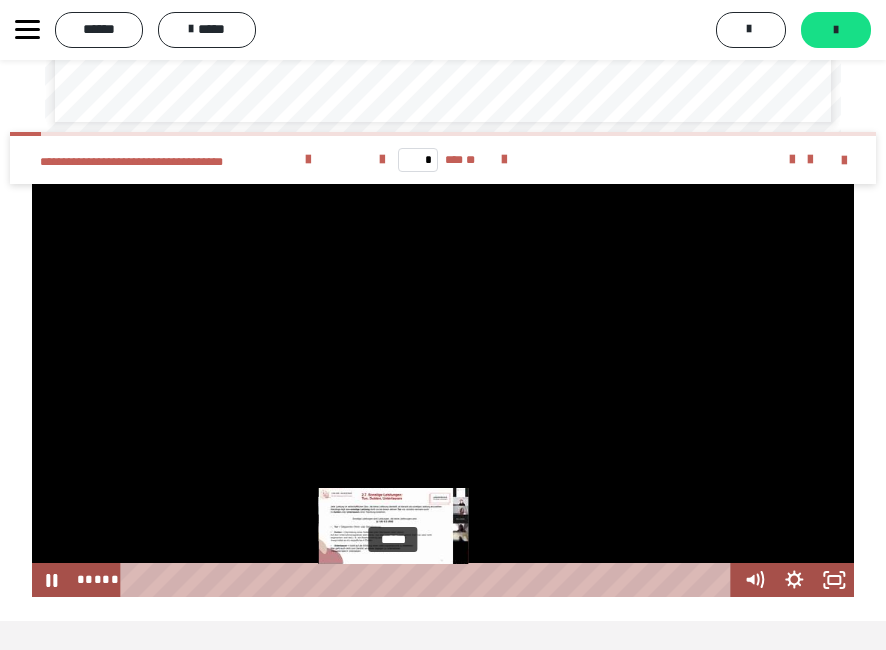 click at bounding box center [398, 580] 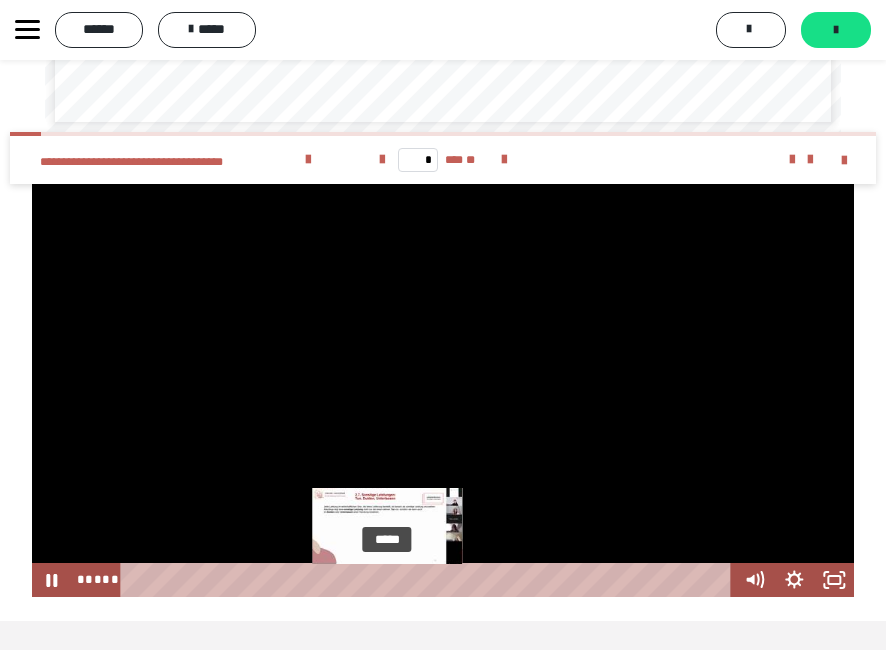 click at bounding box center [394, 580] 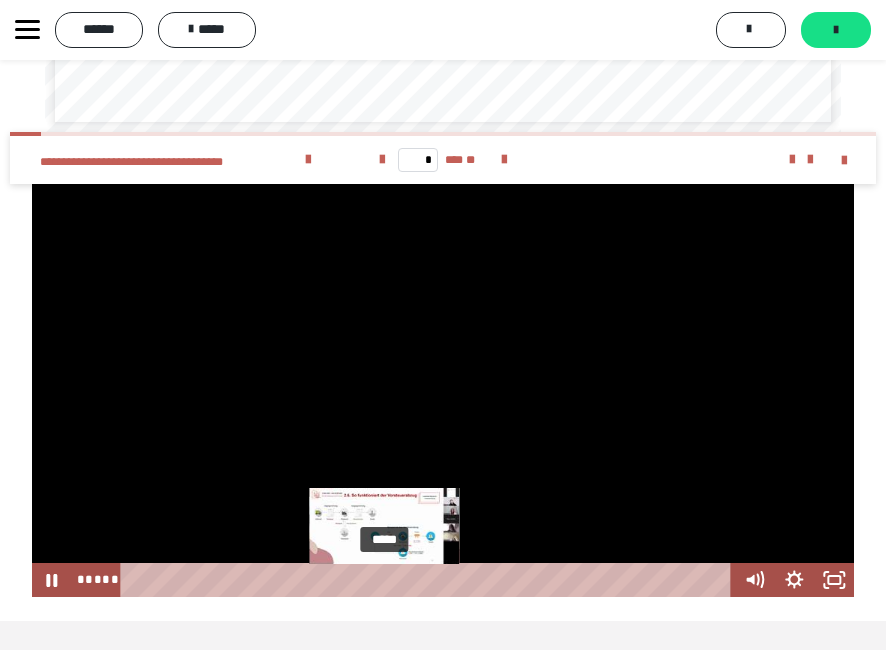 click at bounding box center [387, 580] 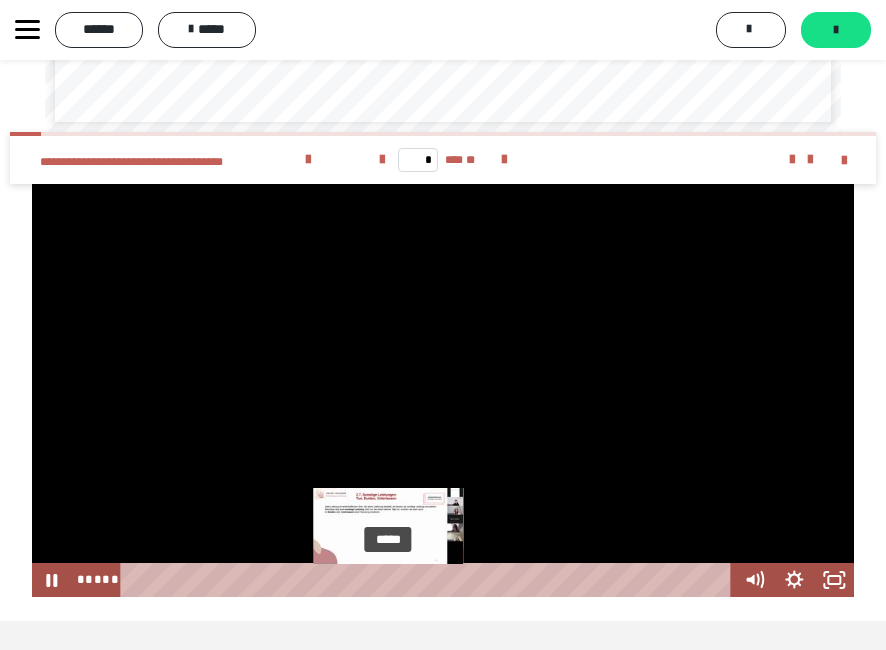 click at bounding box center (388, 580) 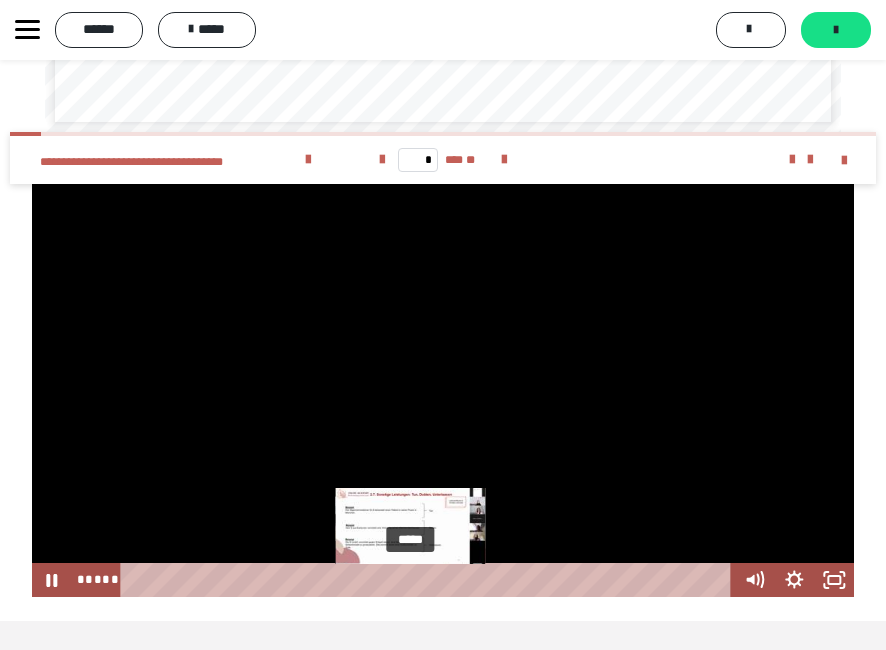 click on "*****" at bounding box center [429, 580] 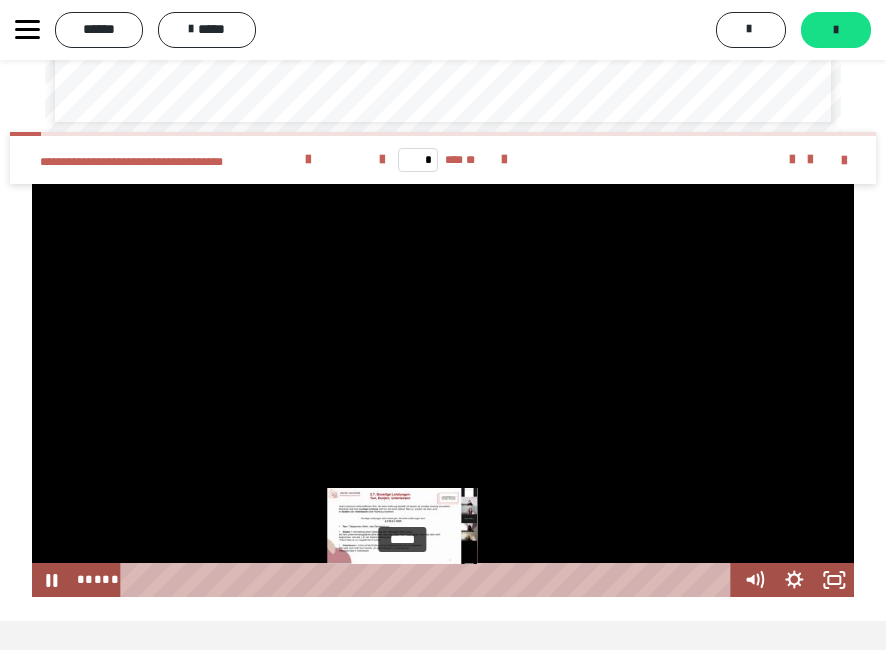 click on "*****" at bounding box center [429, 580] 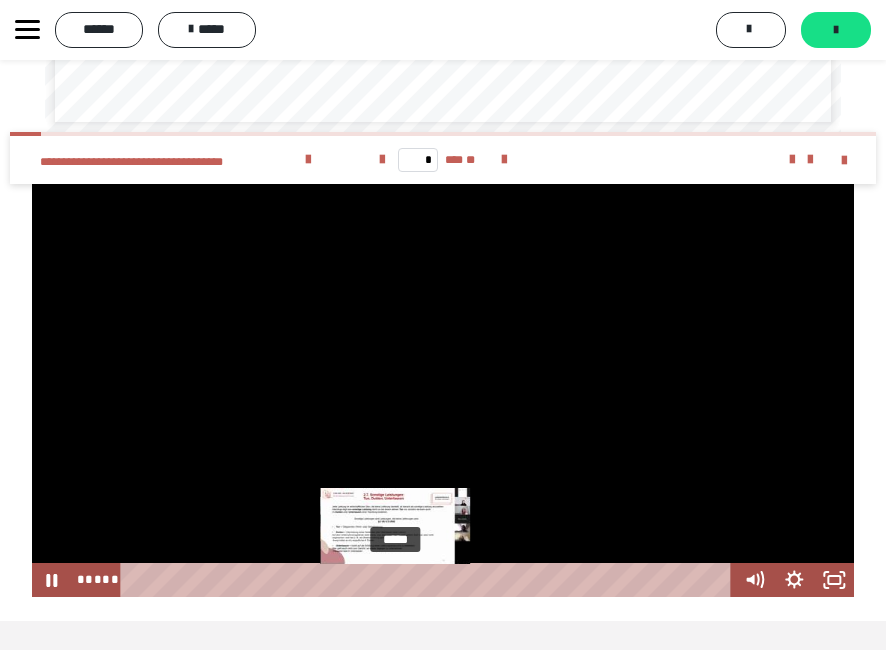 click on "*****" at bounding box center (429, 580) 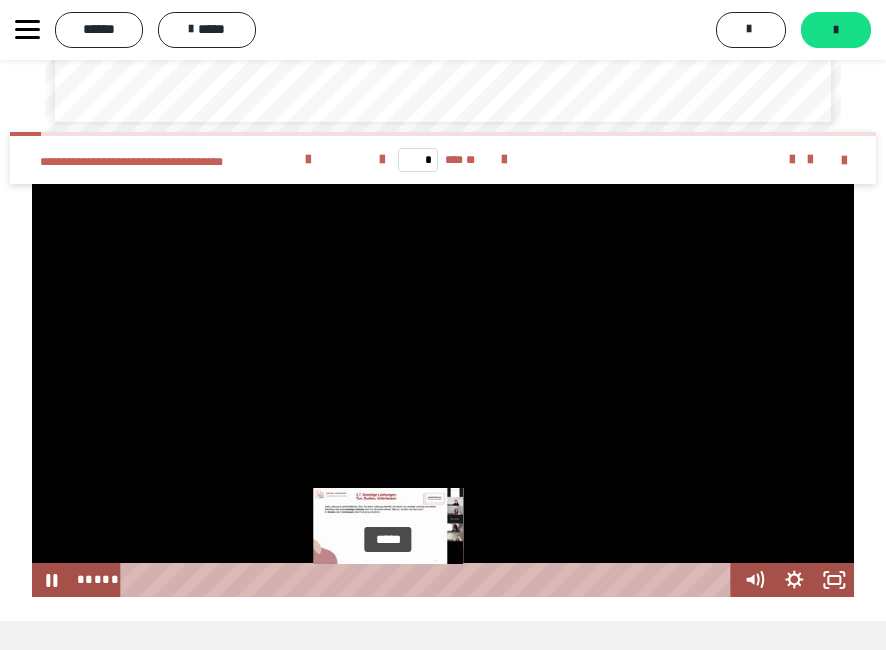 click on "*****" at bounding box center (429, 580) 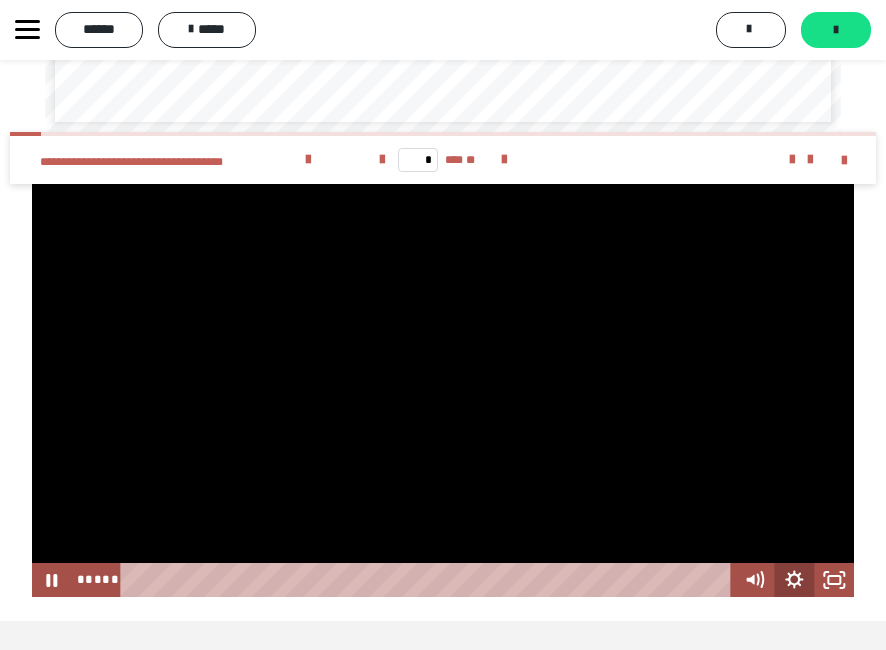 click 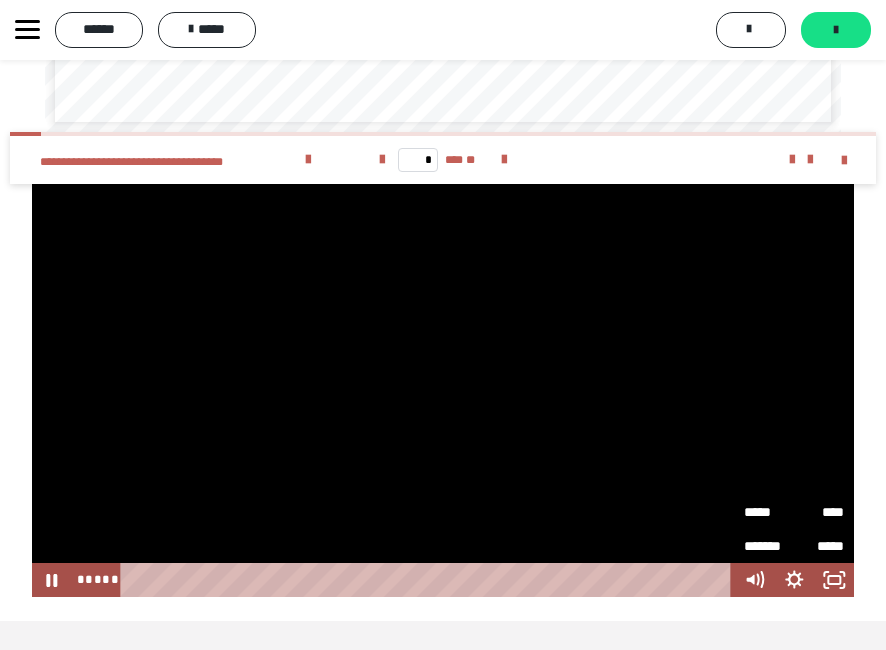 click on "****" at bounding box center (819, 505) 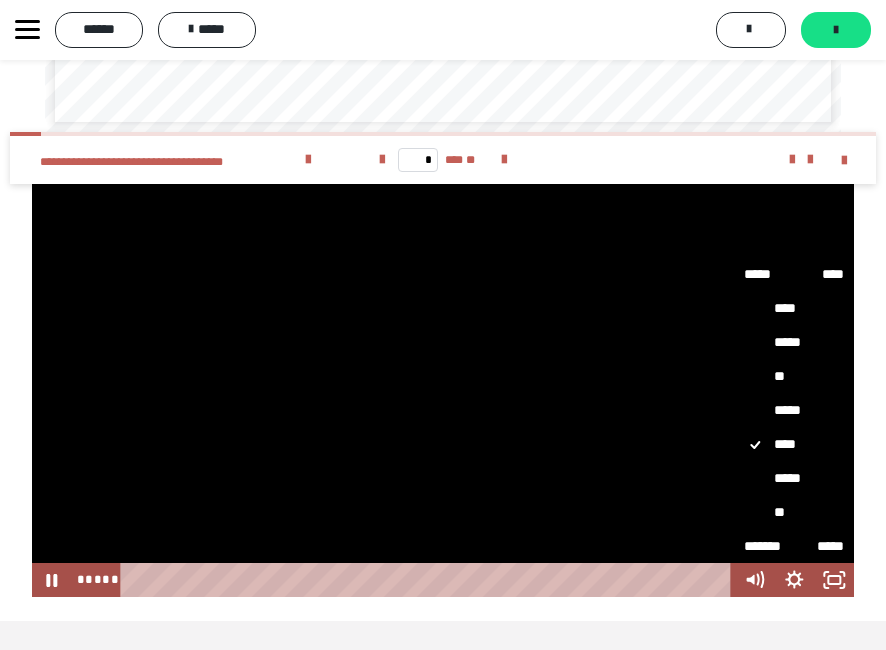 click on "**" at bounding box center (794, 376) 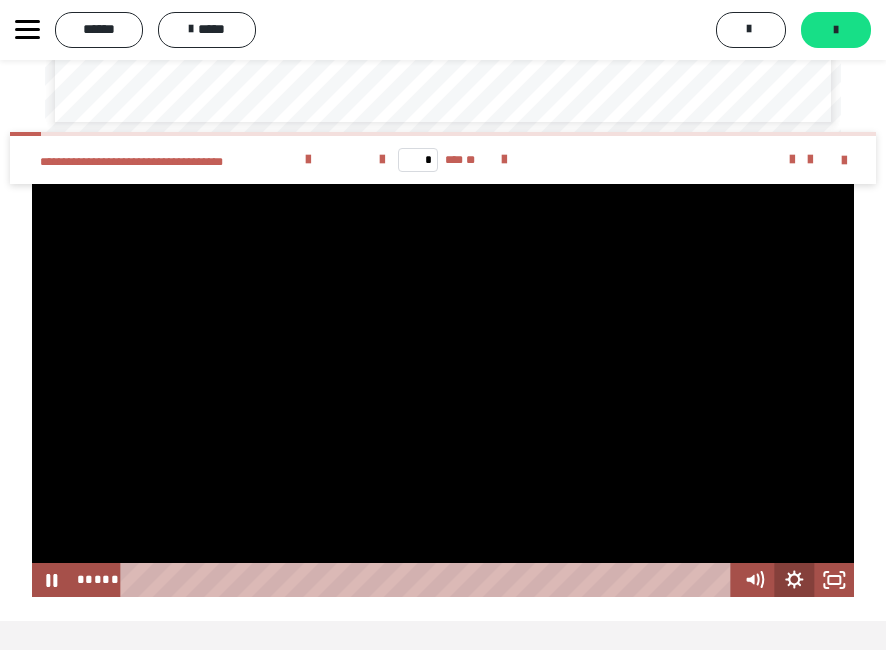 click 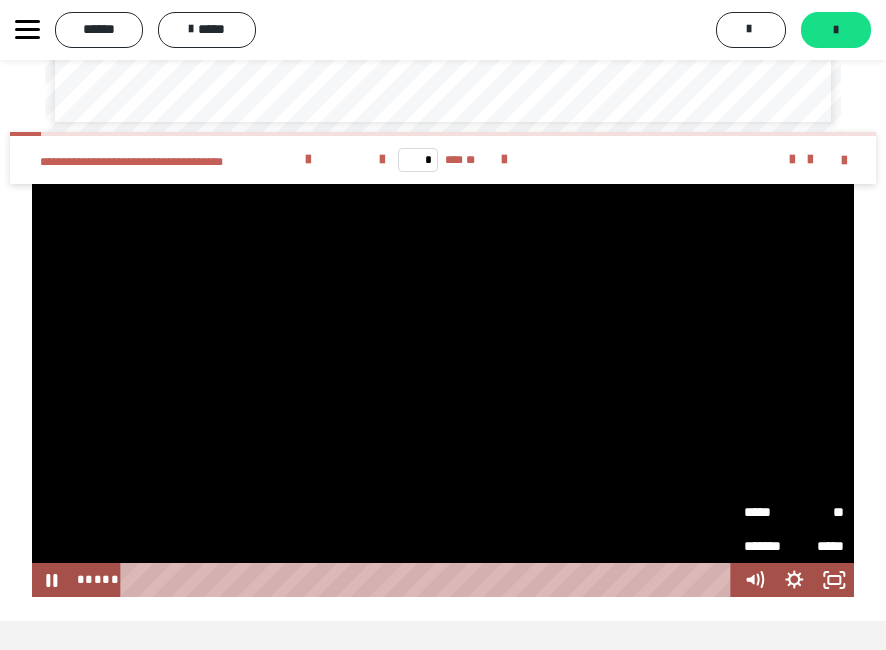click on "**" at bounding box center [819, 505] 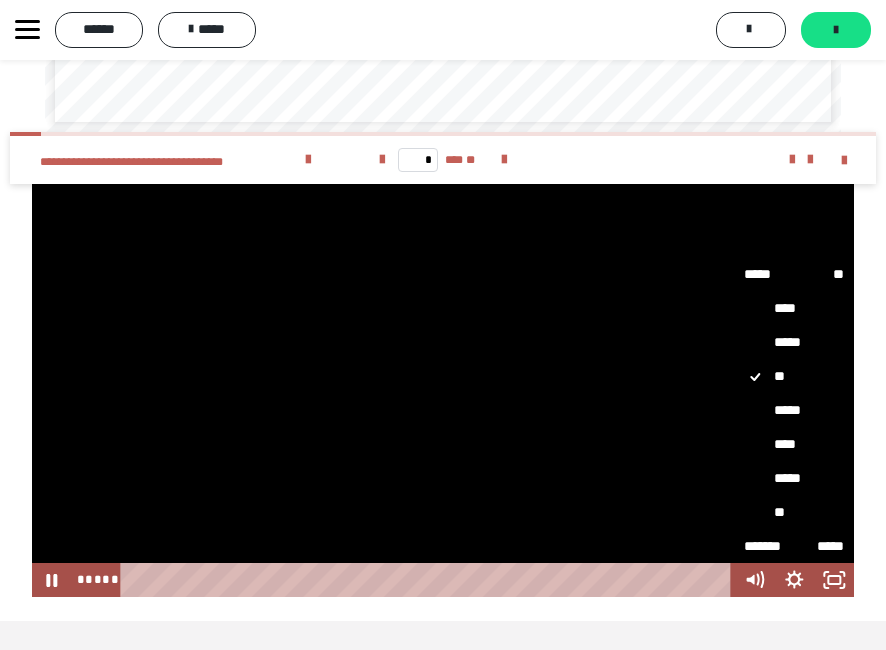 click on "****" at bounding box center [794, 444] 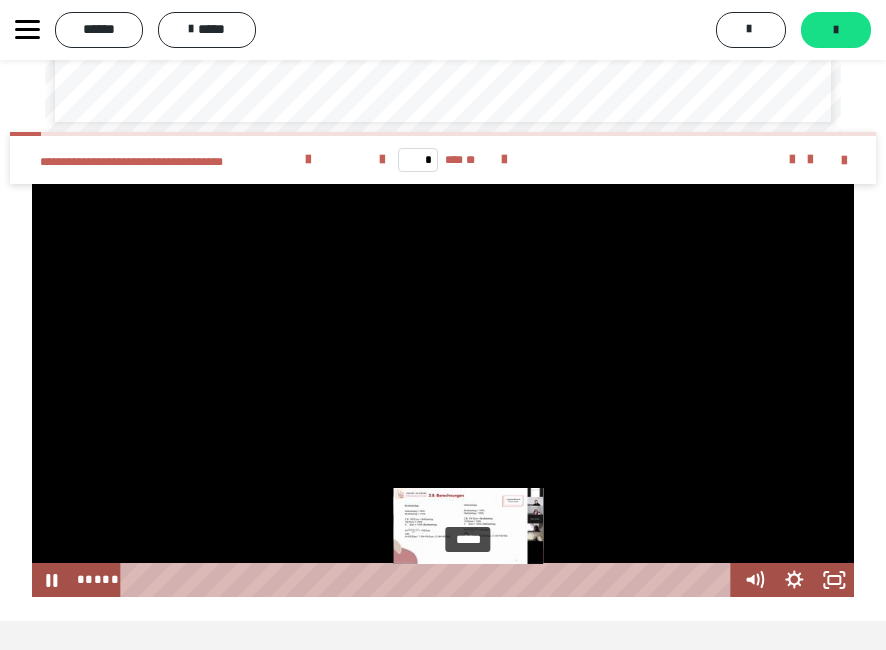 click on "*****" at bounding box center [429, 580] 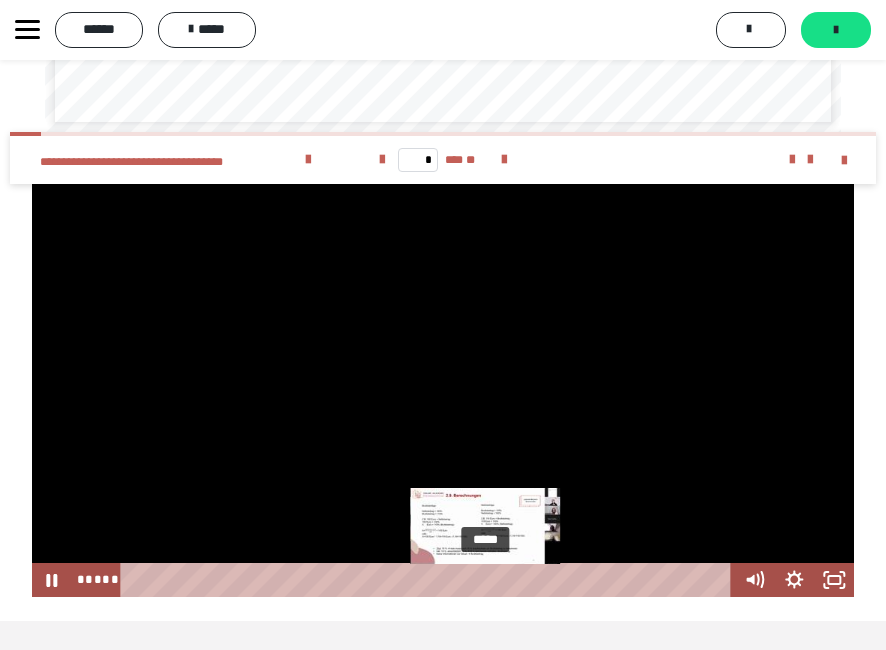 click on "*****" at bounding box center [429, 580] 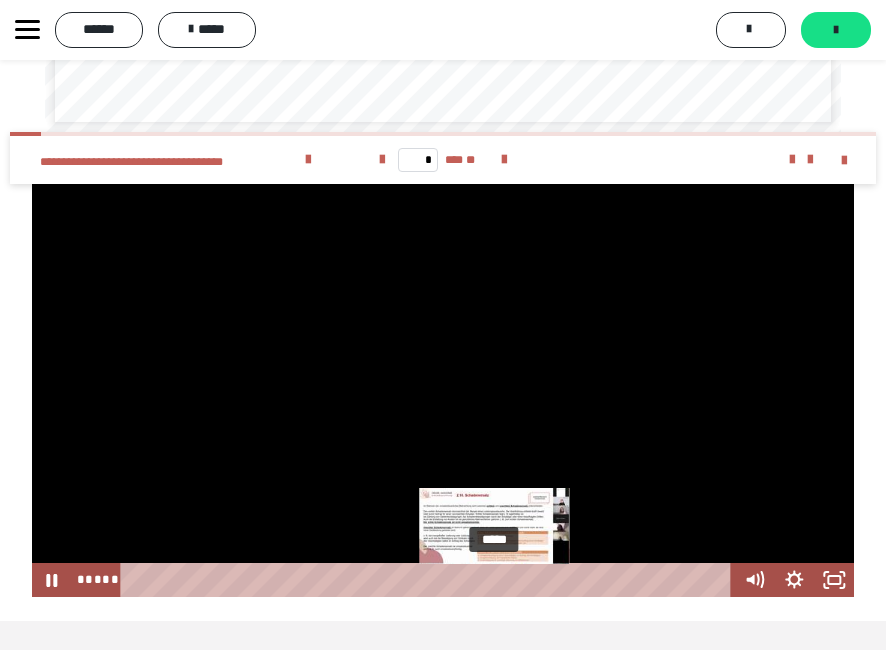 click on "*****" at bounding box center (429, 580) 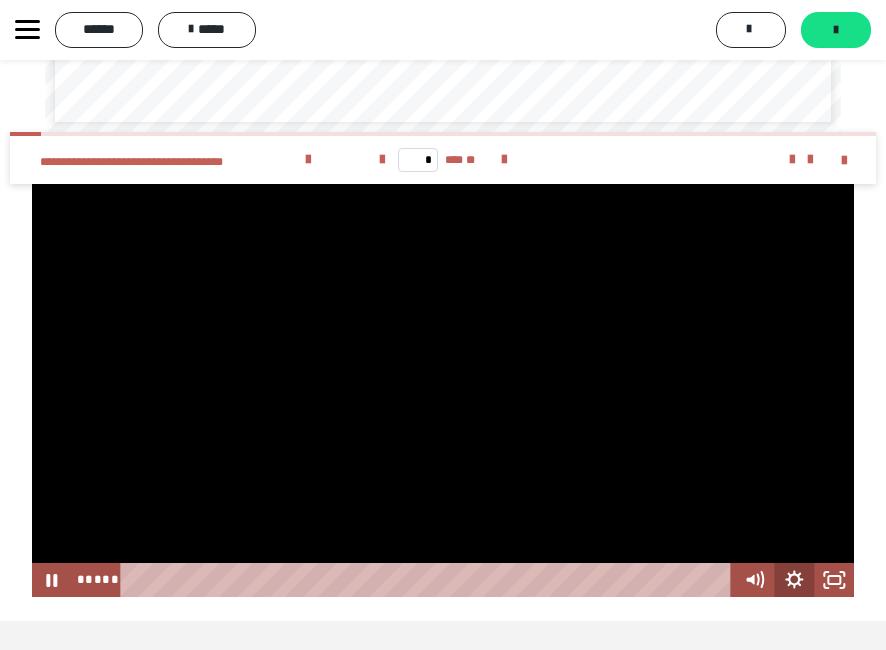 click 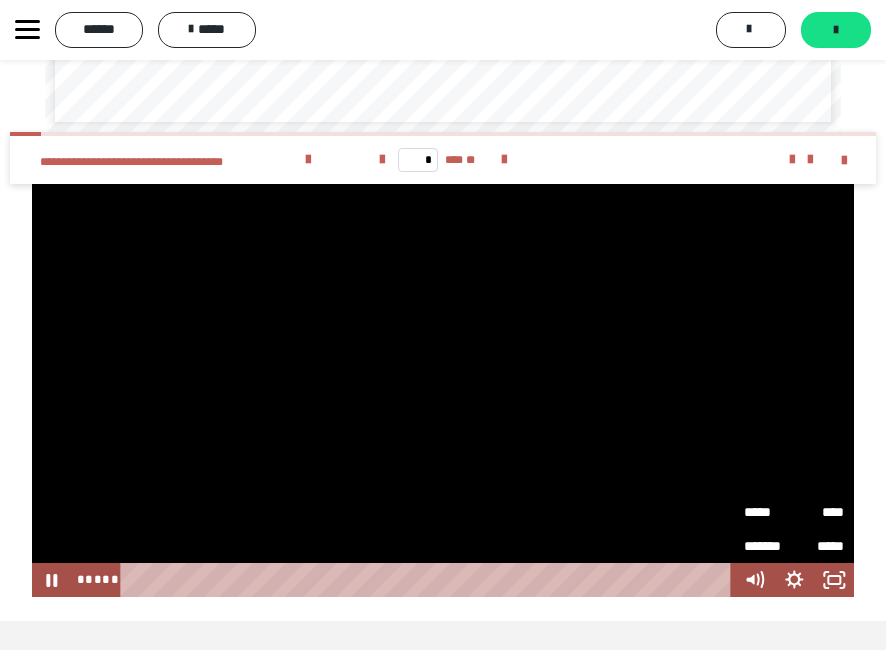 click on "****" at bounding box center [819, 505] 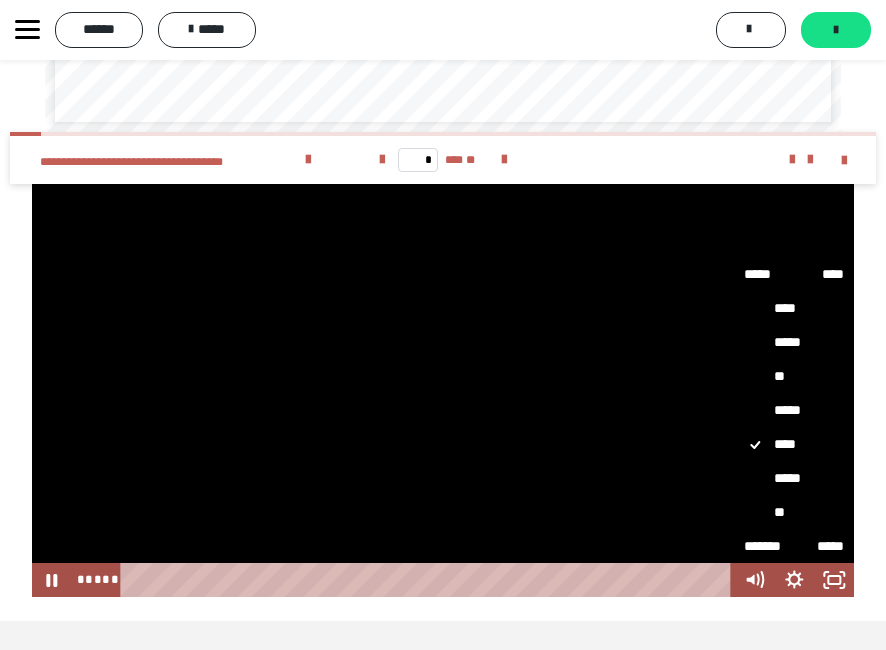 click on "**" at bounding box center (794, 376) 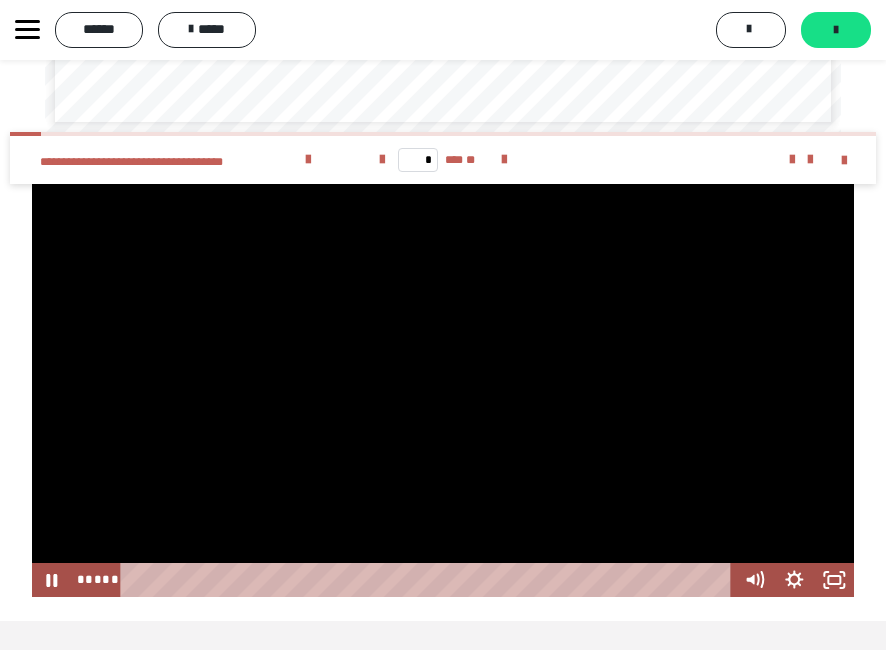 click at bounding box center [443, 391] 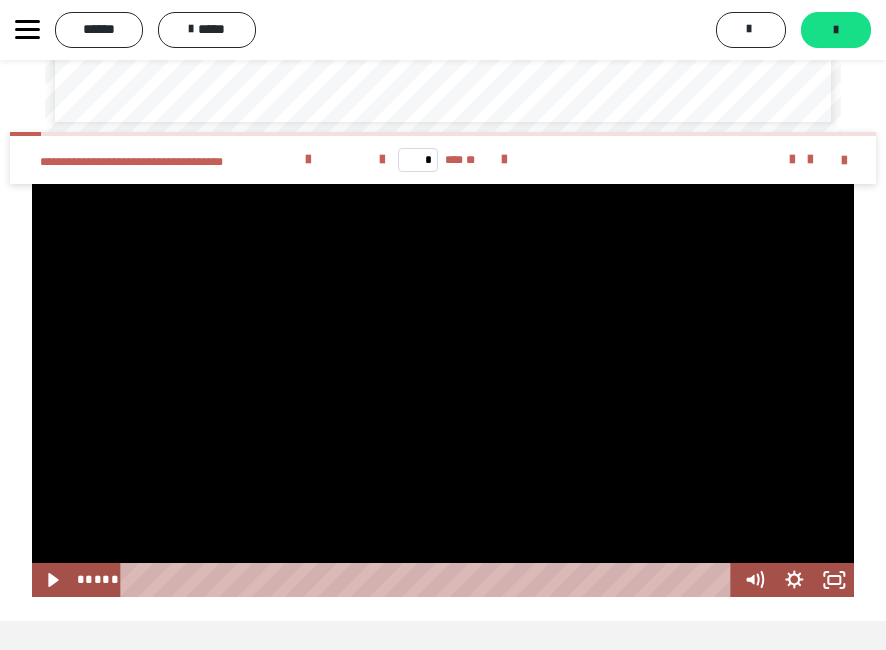 click at bounding box center [443, 391] 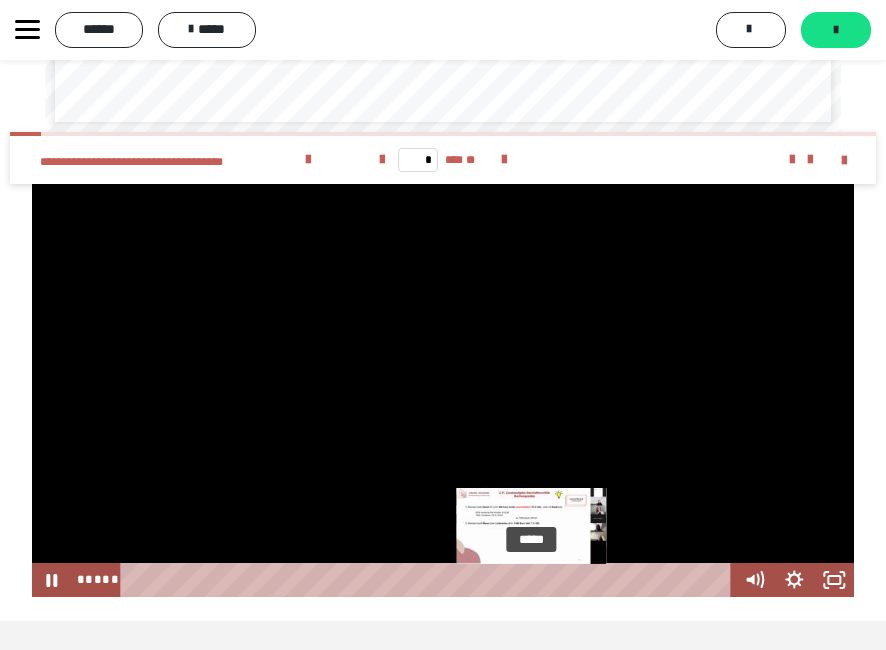 click on "*****" at bounding box center [429, 580] 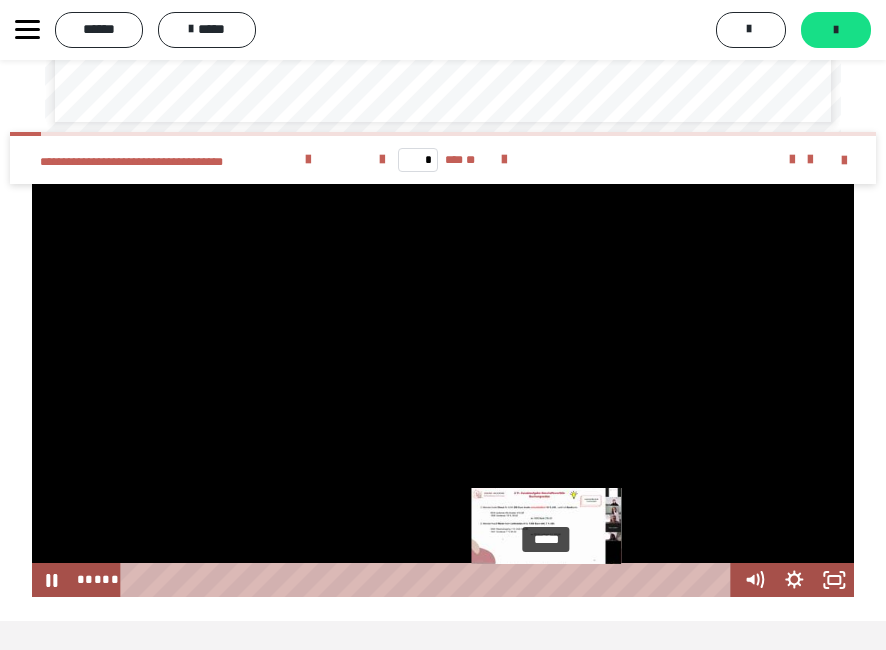 click on "*****" at bounding box center (429, 580) 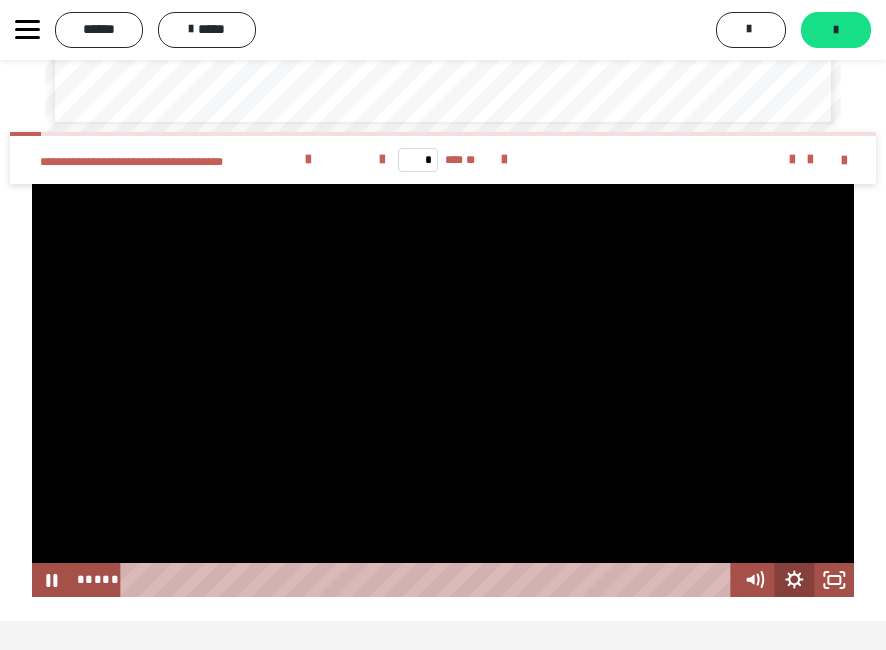click 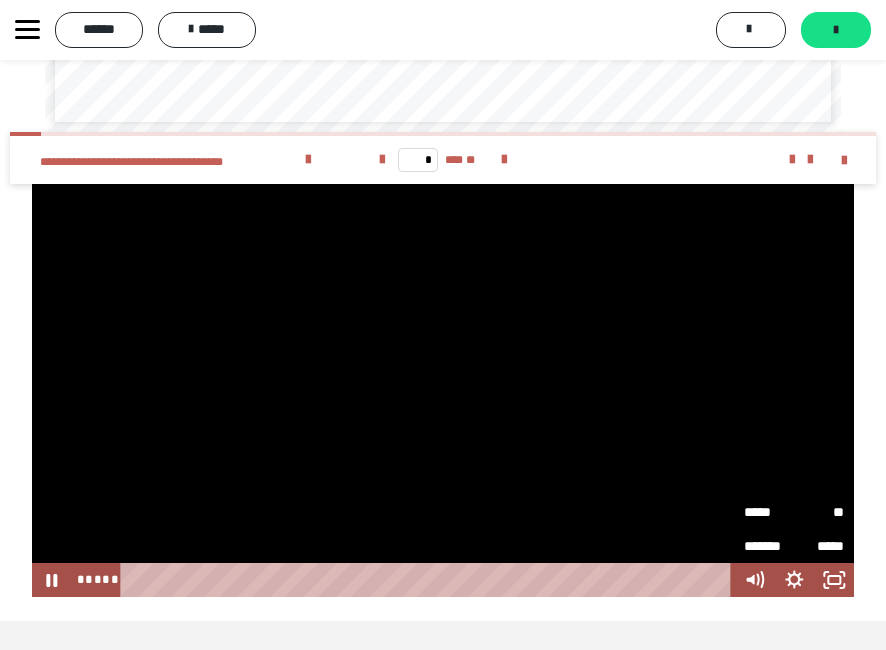 click on "**" at bounding box center (819, 505) 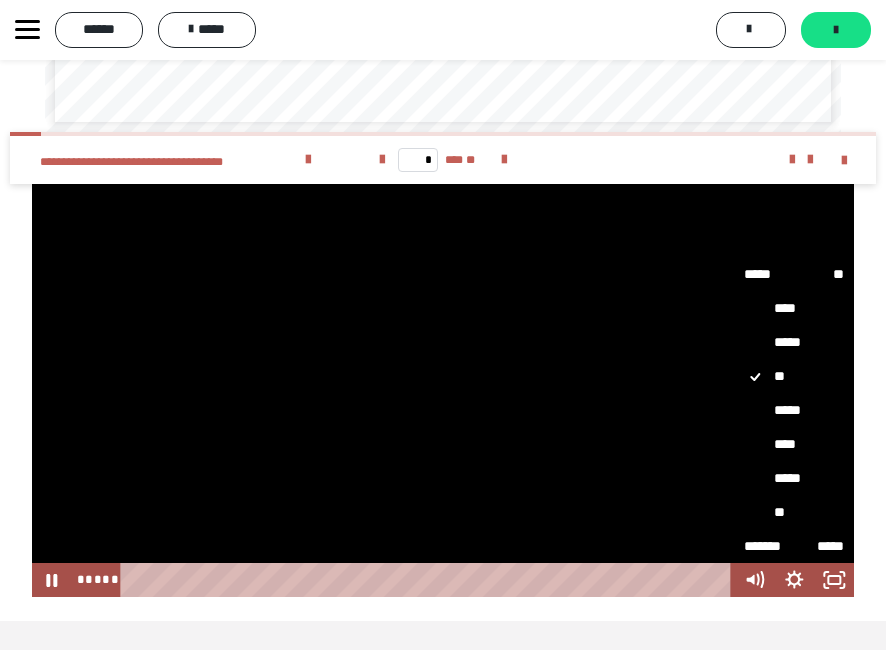 click on "****" at bounding box center [794, 444] 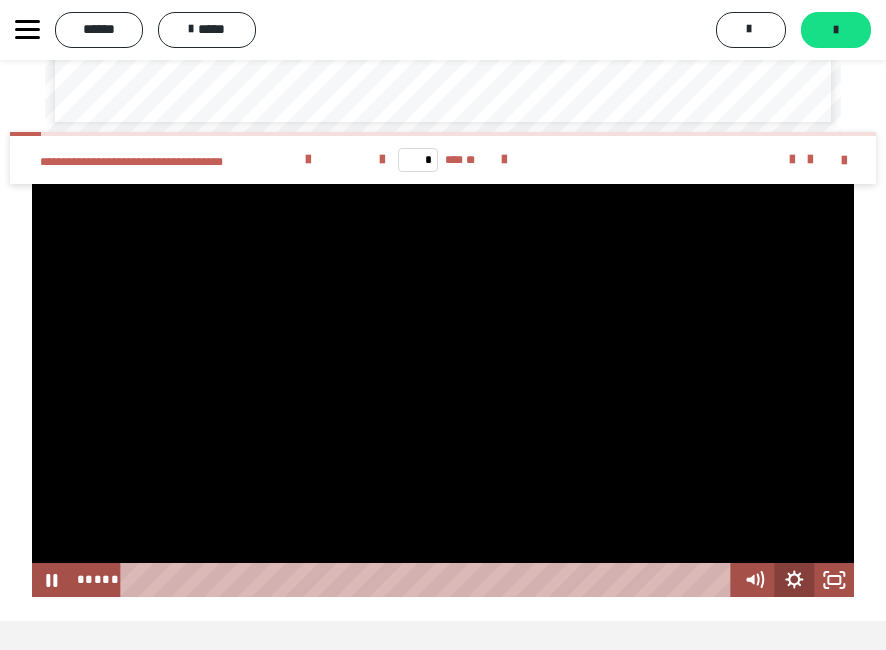 click 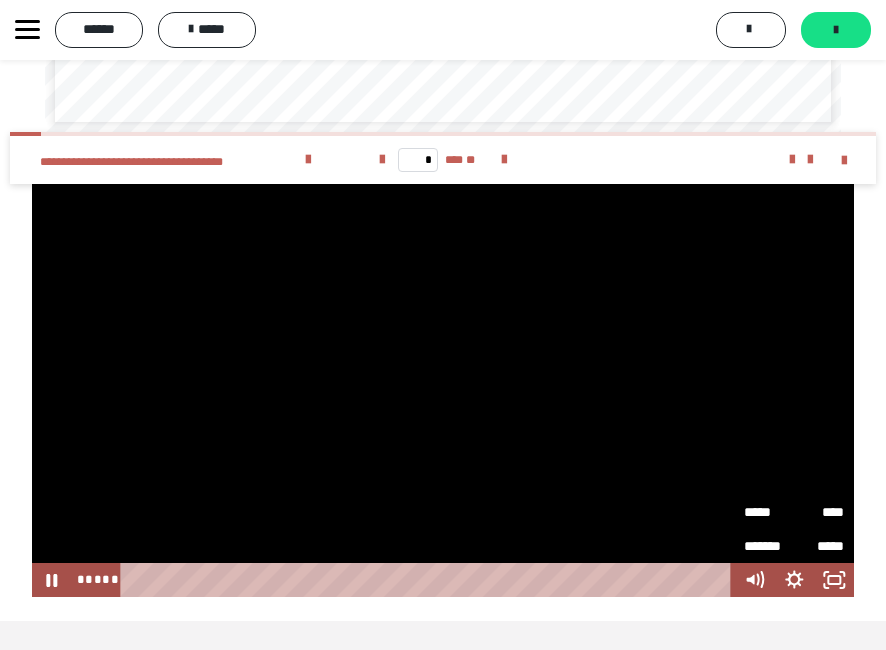 click on "****" at bounding box center [819, 506] 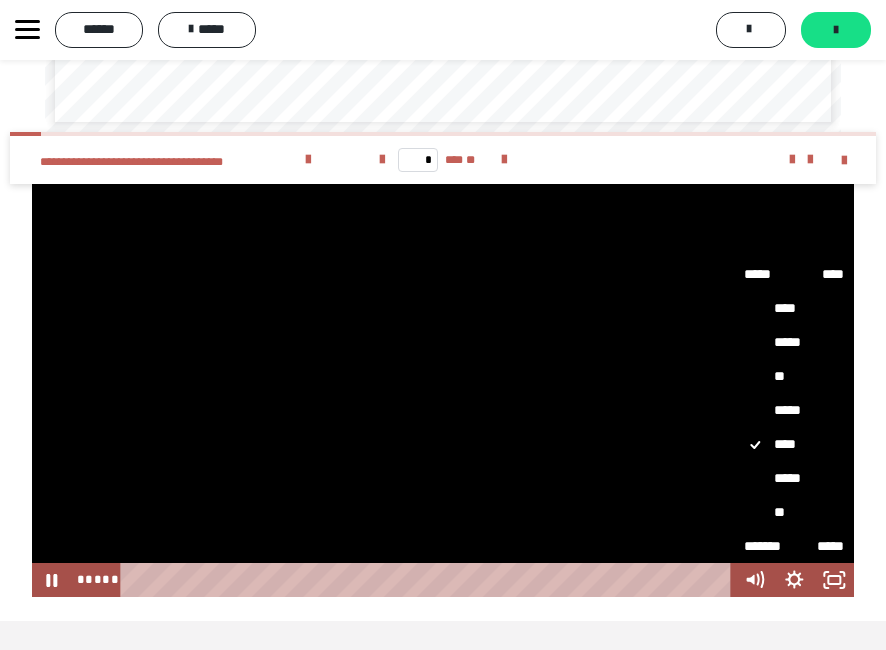 click on "*****" at bounding box center [794, 410] 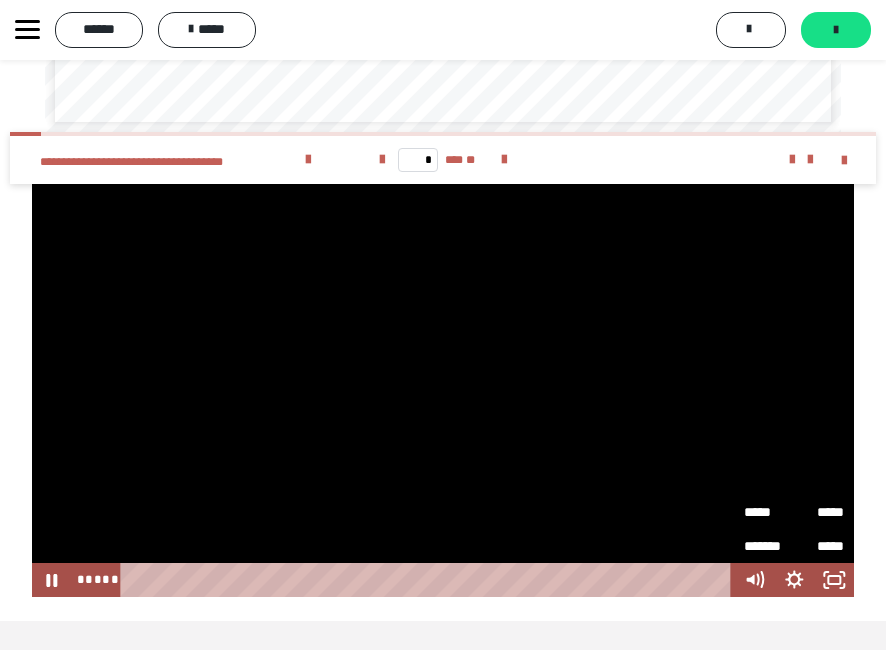 click at bounding box center [443, 391] 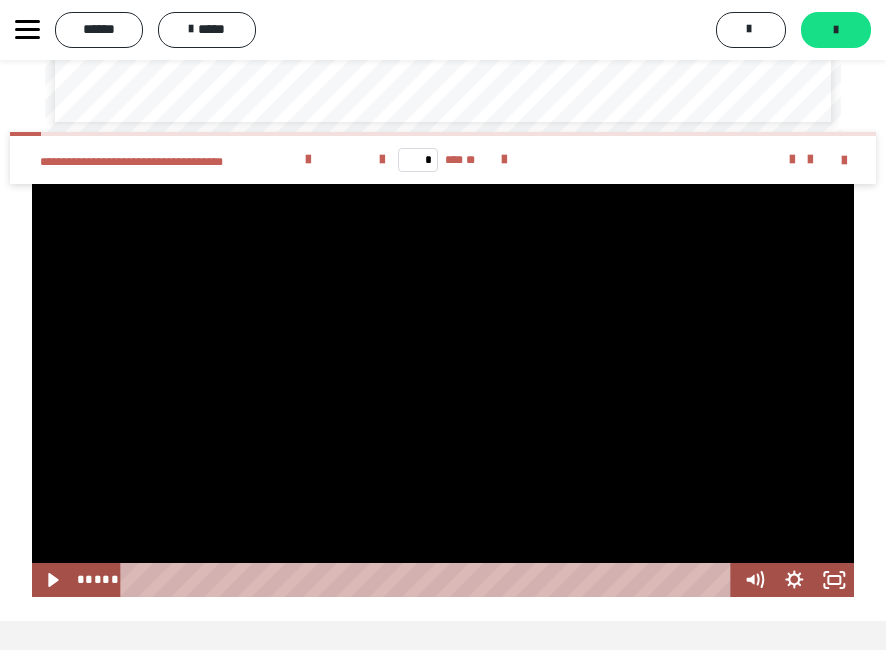 click at bounding box center (443, 391) 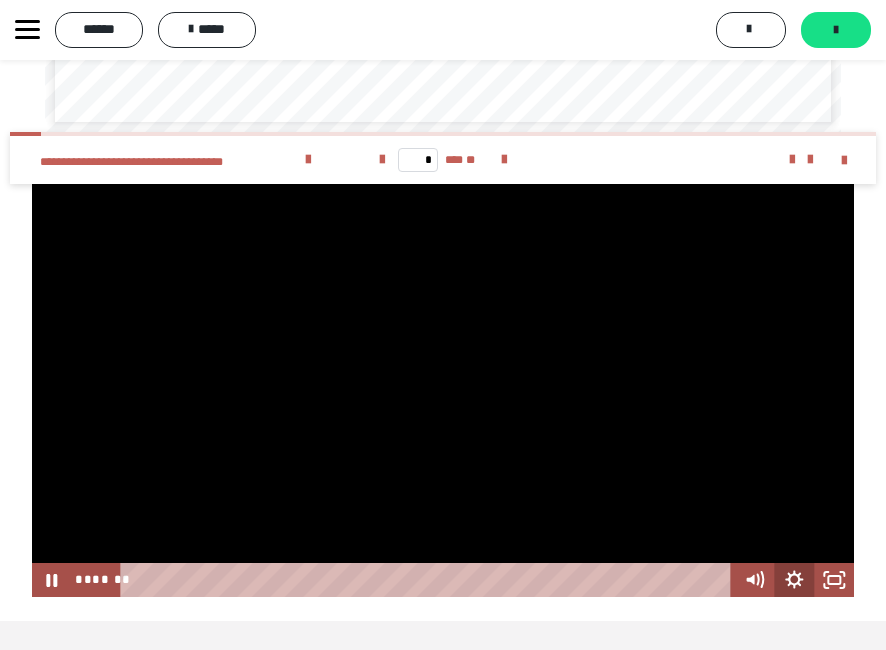 click 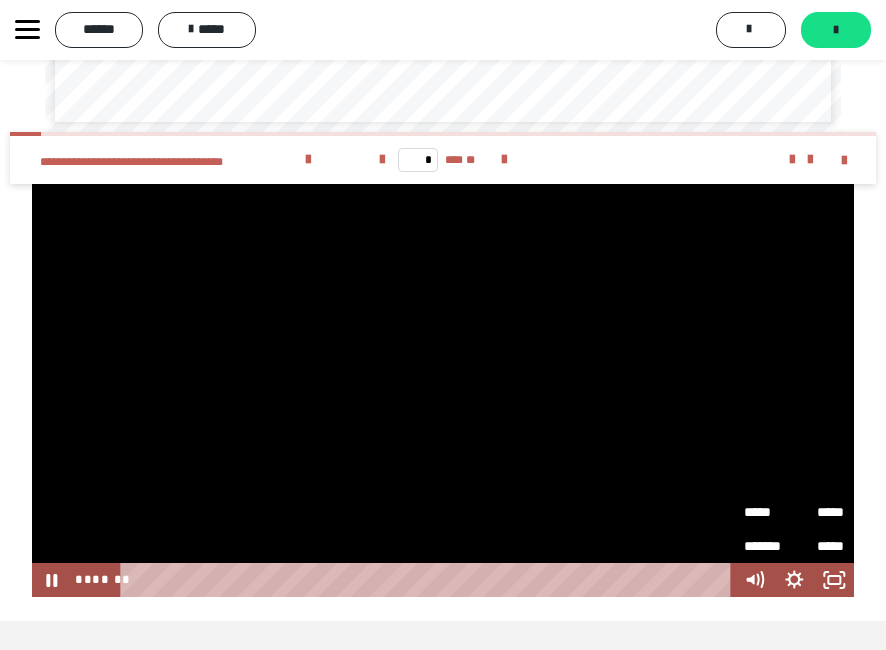 click at bounding box center (443, 391) 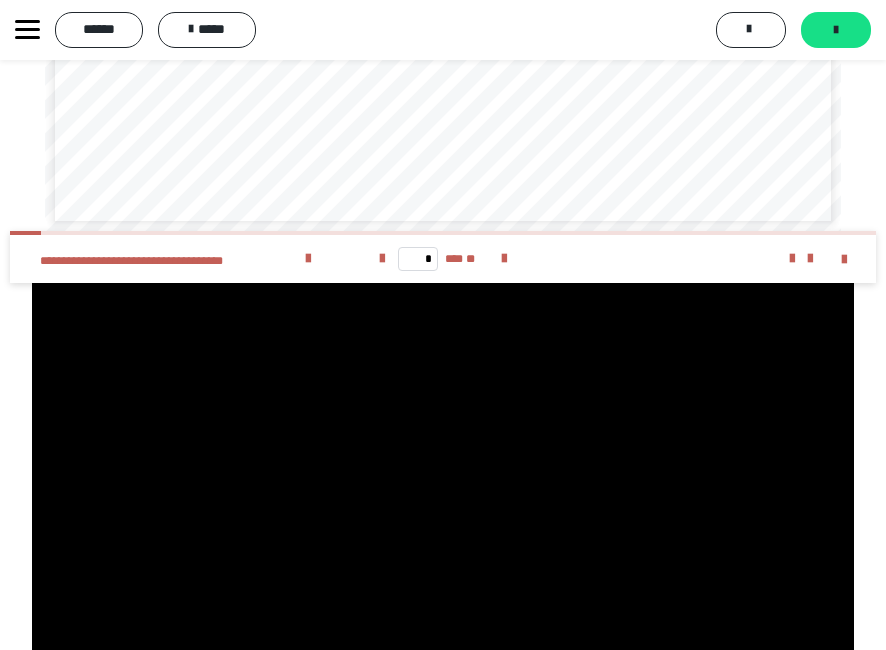 scroll, scrollTop: 4920, scrollLeft: 0, axis: vertical 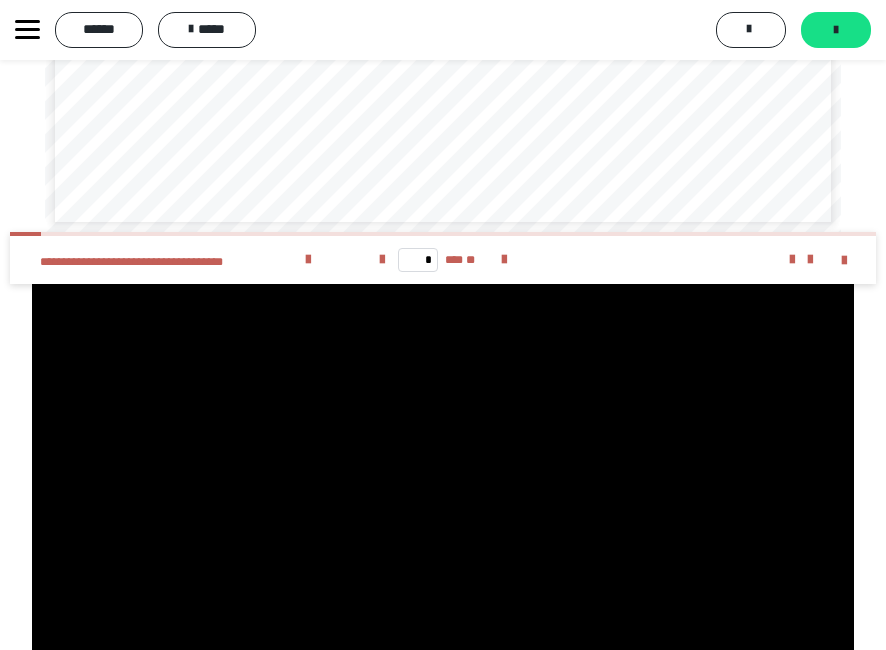 click 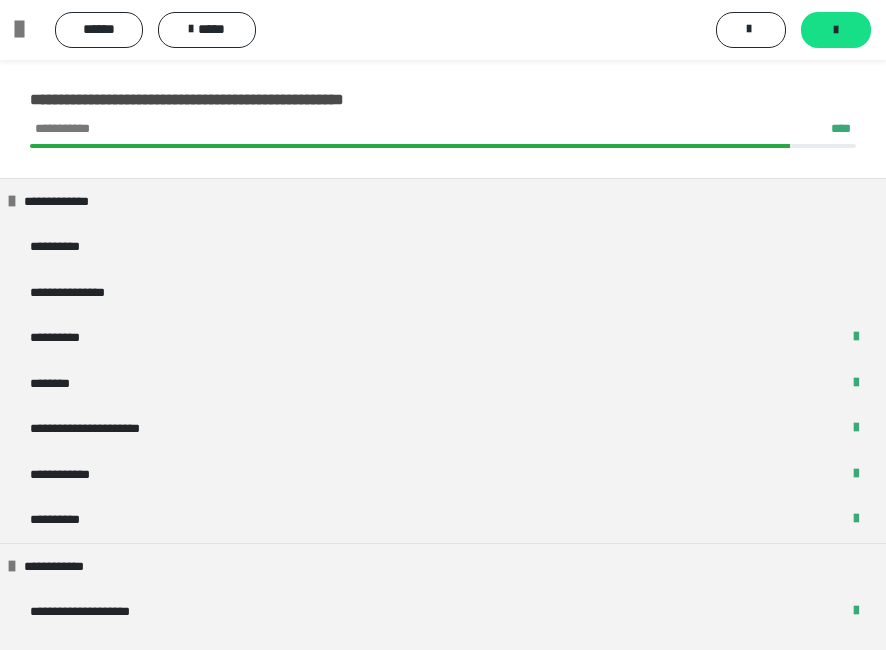 click on "*******" at bounding box center [443, 1161] 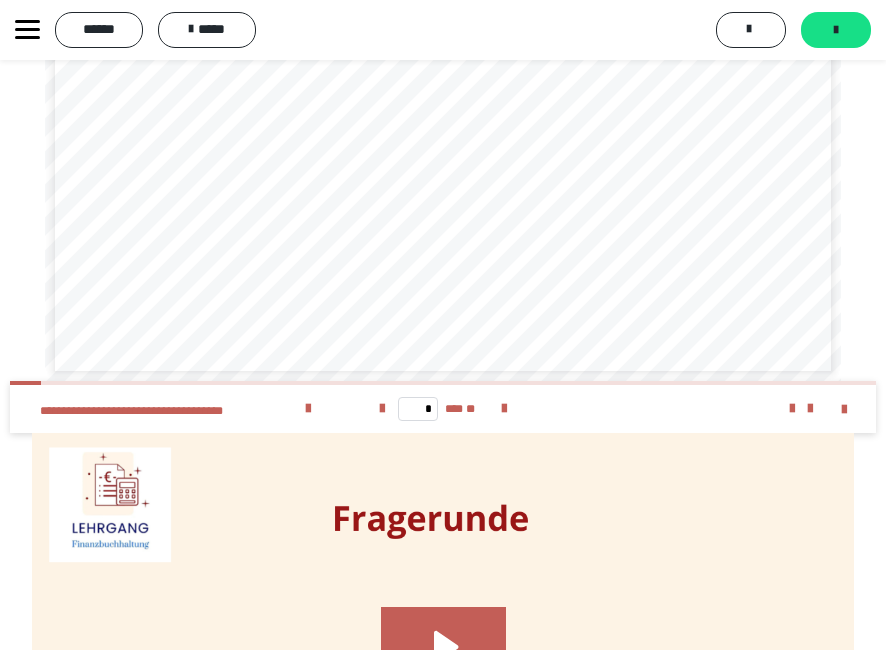 scroll, scrollTop: 7256, scrollLeft: 0, axis: vertical 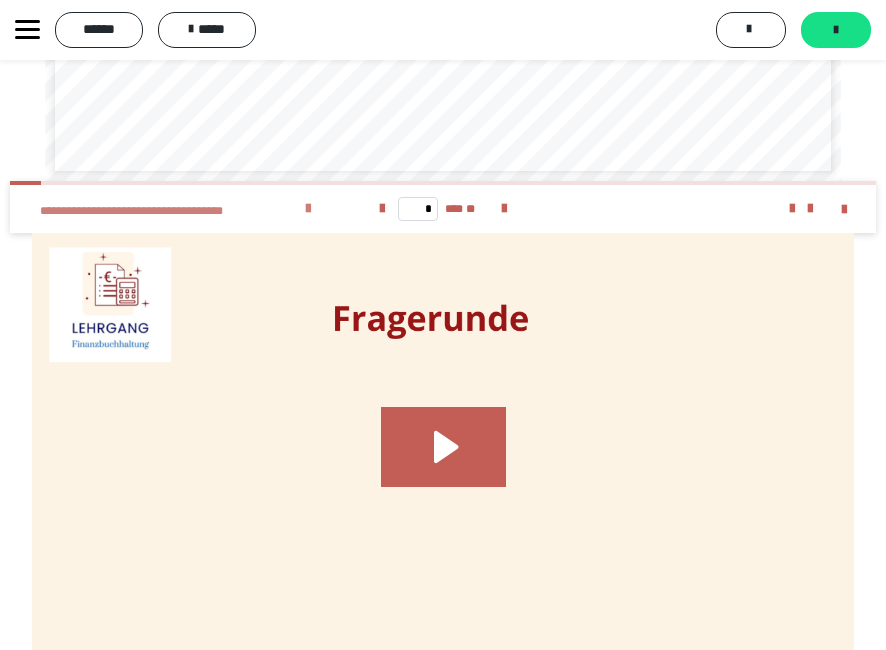click at bounding box center (308, 209) 